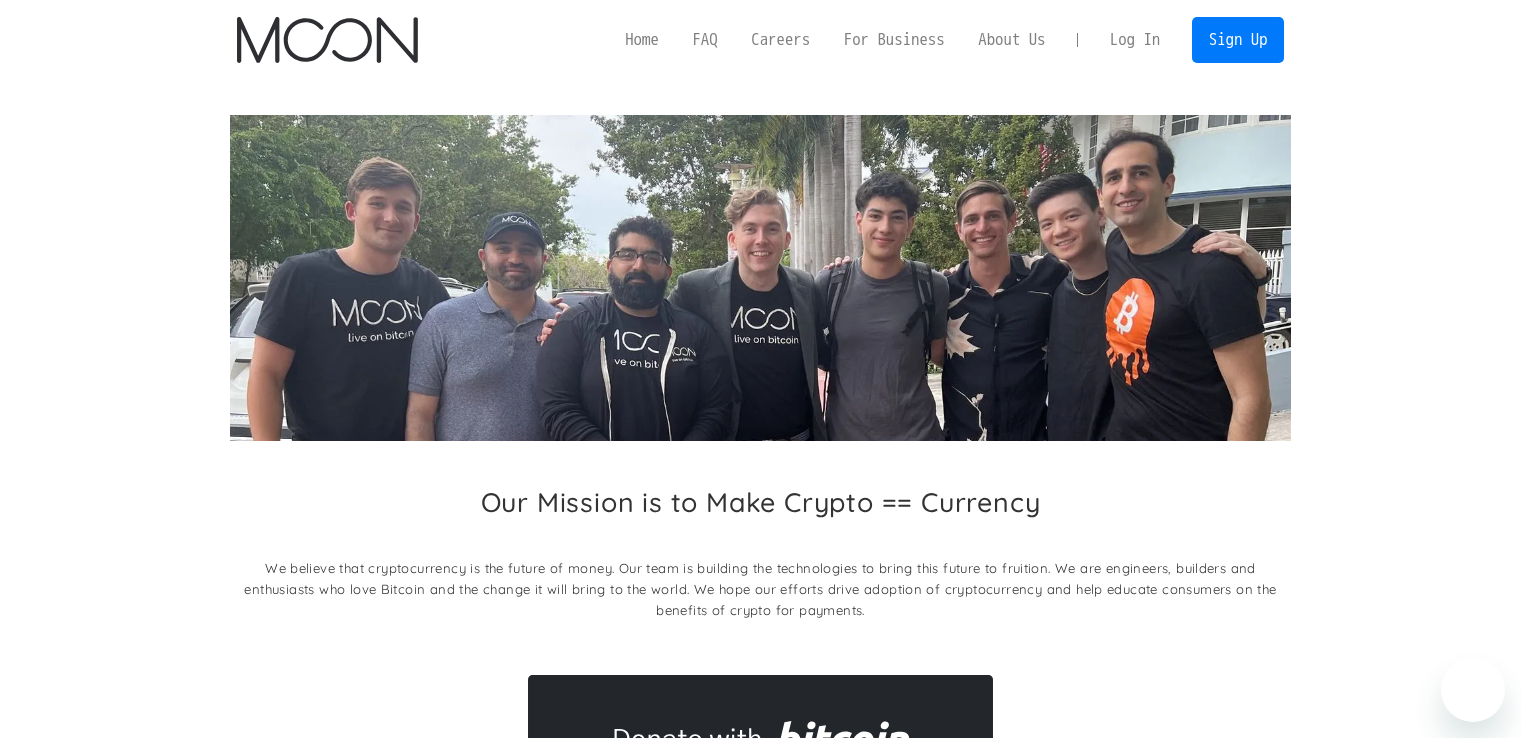 scroll, scrollTop: 0, scrollLeft: 0, axis: both 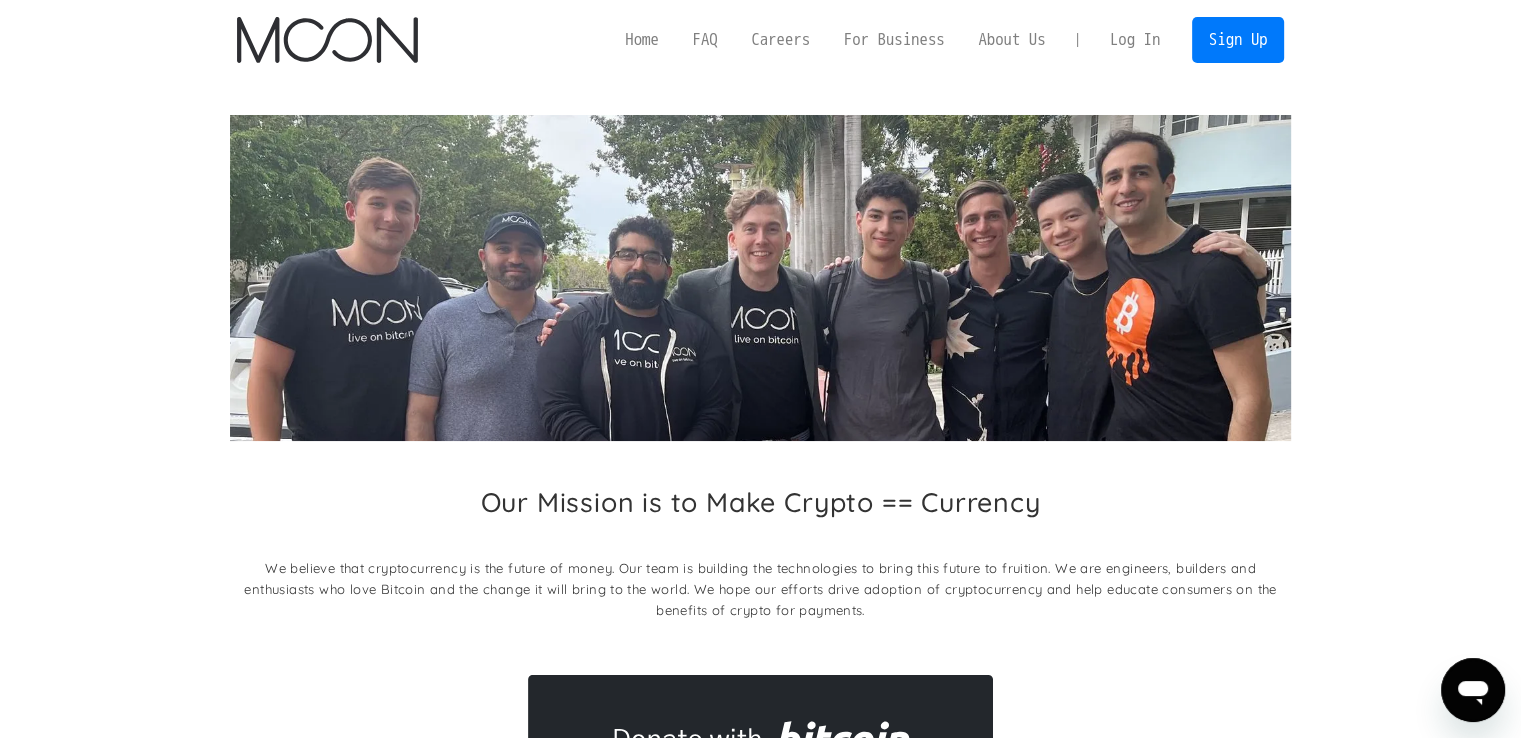 click on "Log In" at bounding box center (1135, 40) 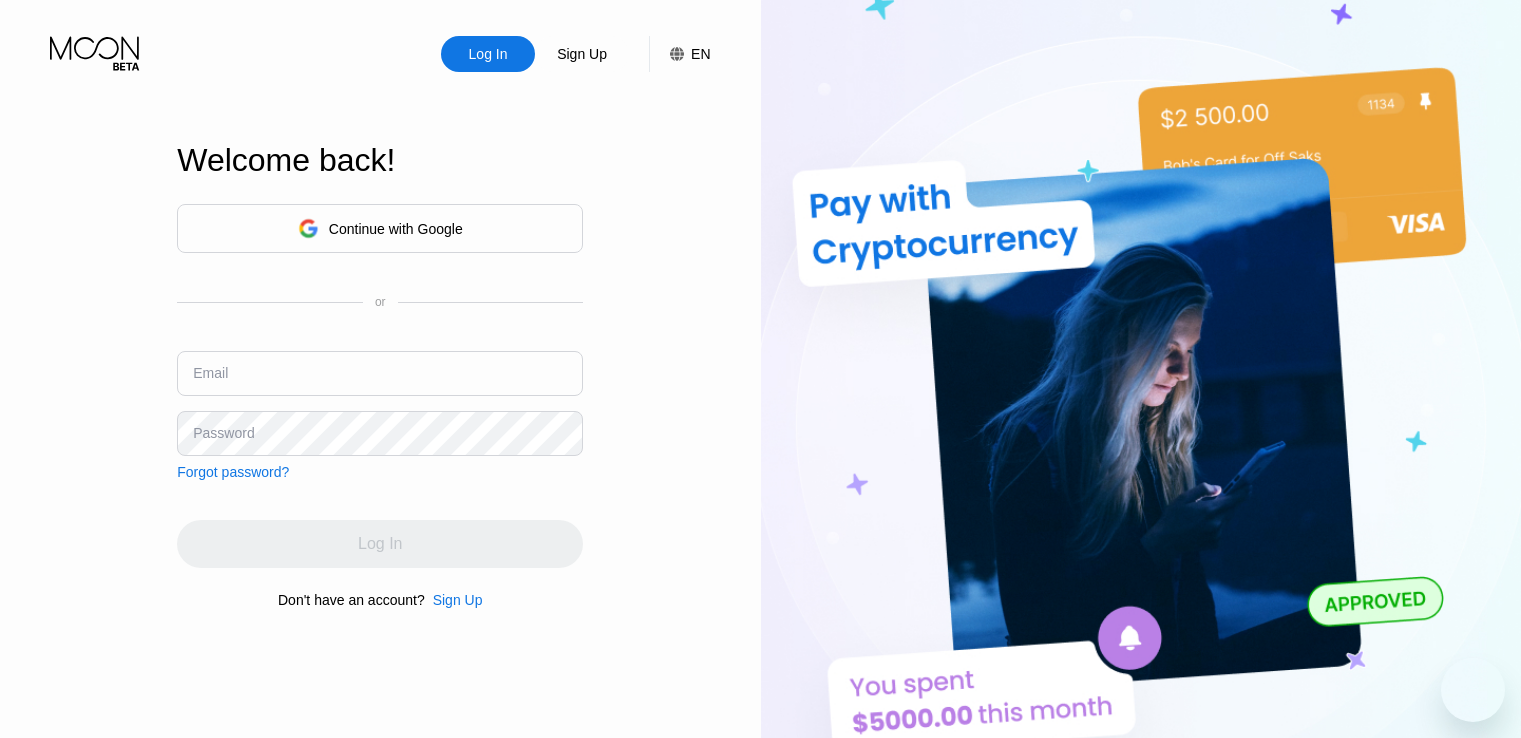 scroll, scrollTop: 0, scrollLeft: 0, axis: both 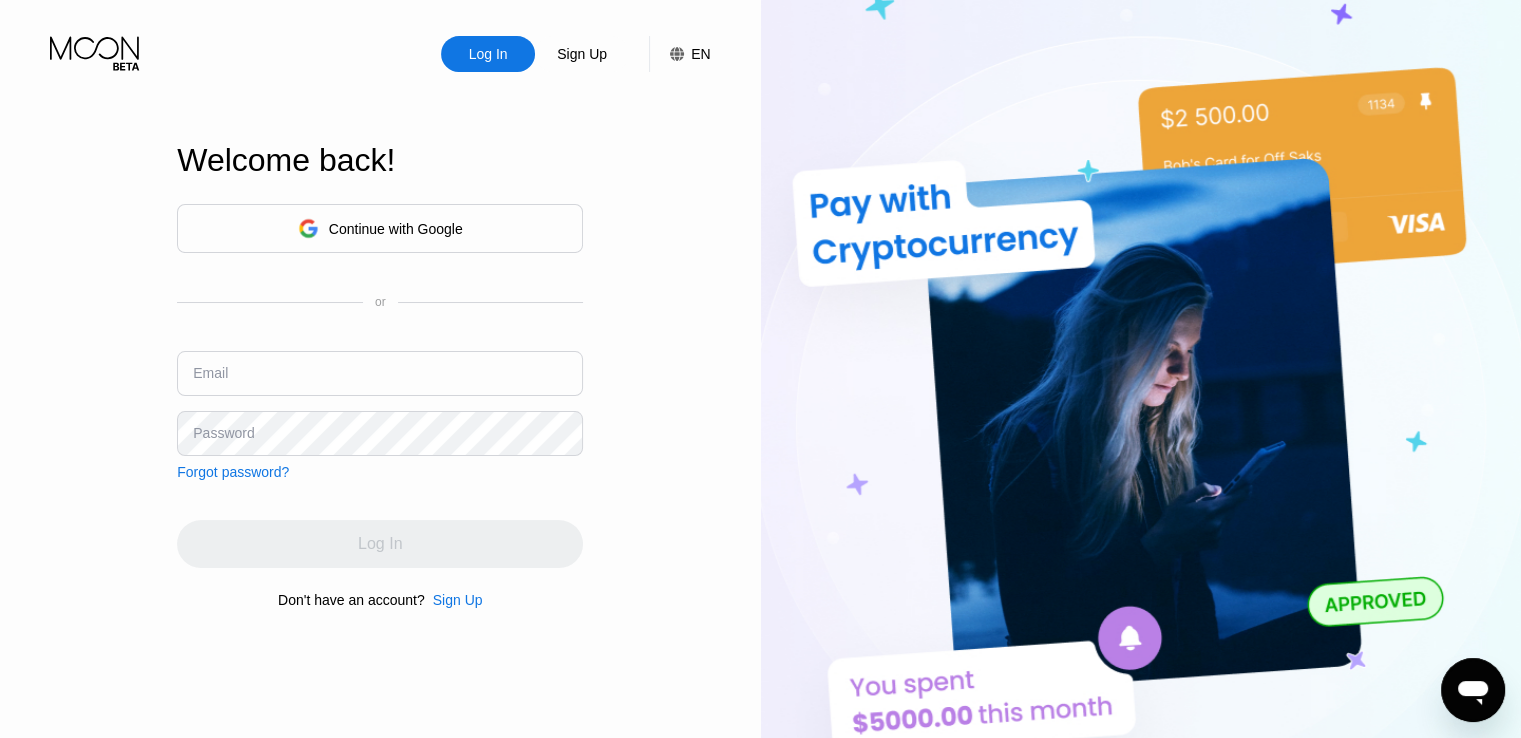 click at bounding box center [380, 373] 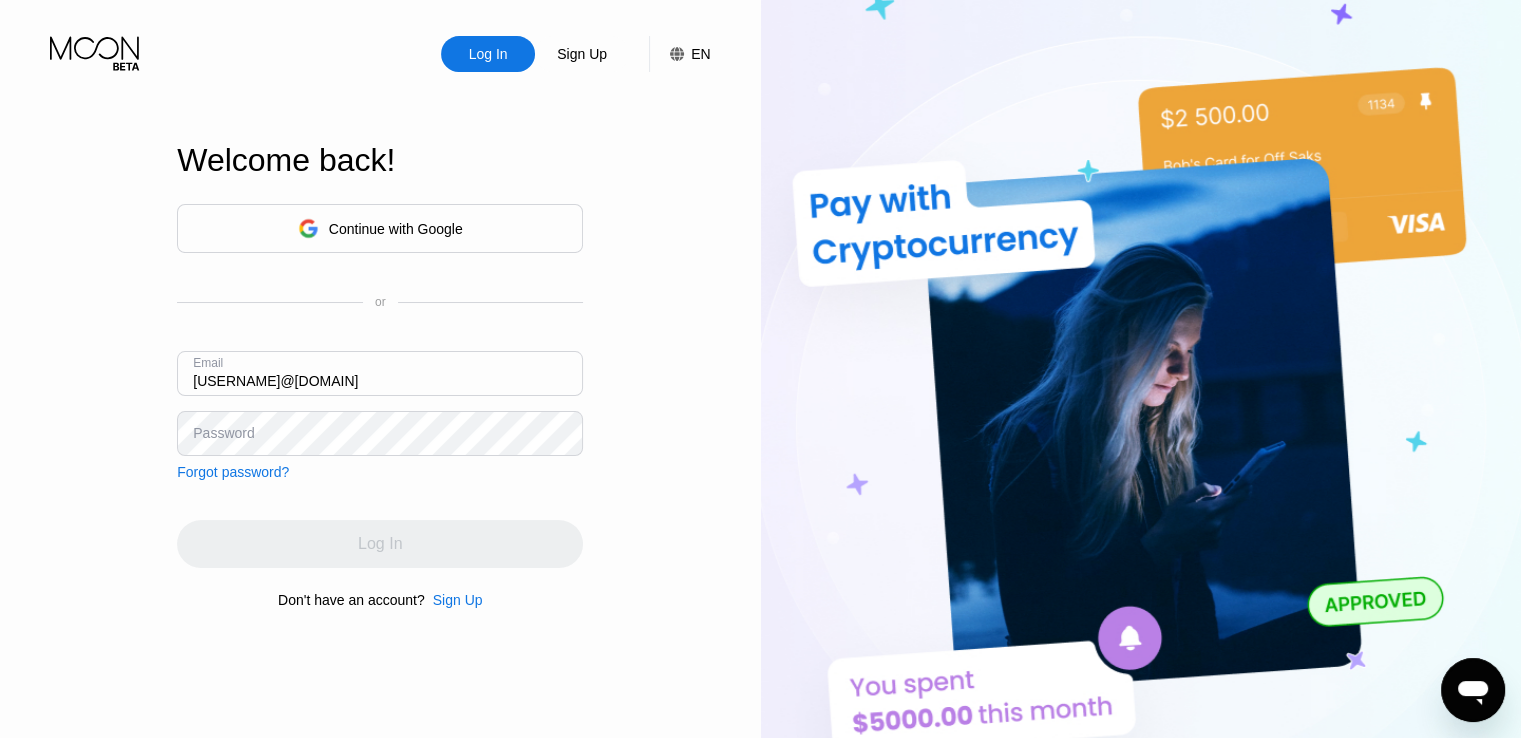 type on "[EMAIL]" 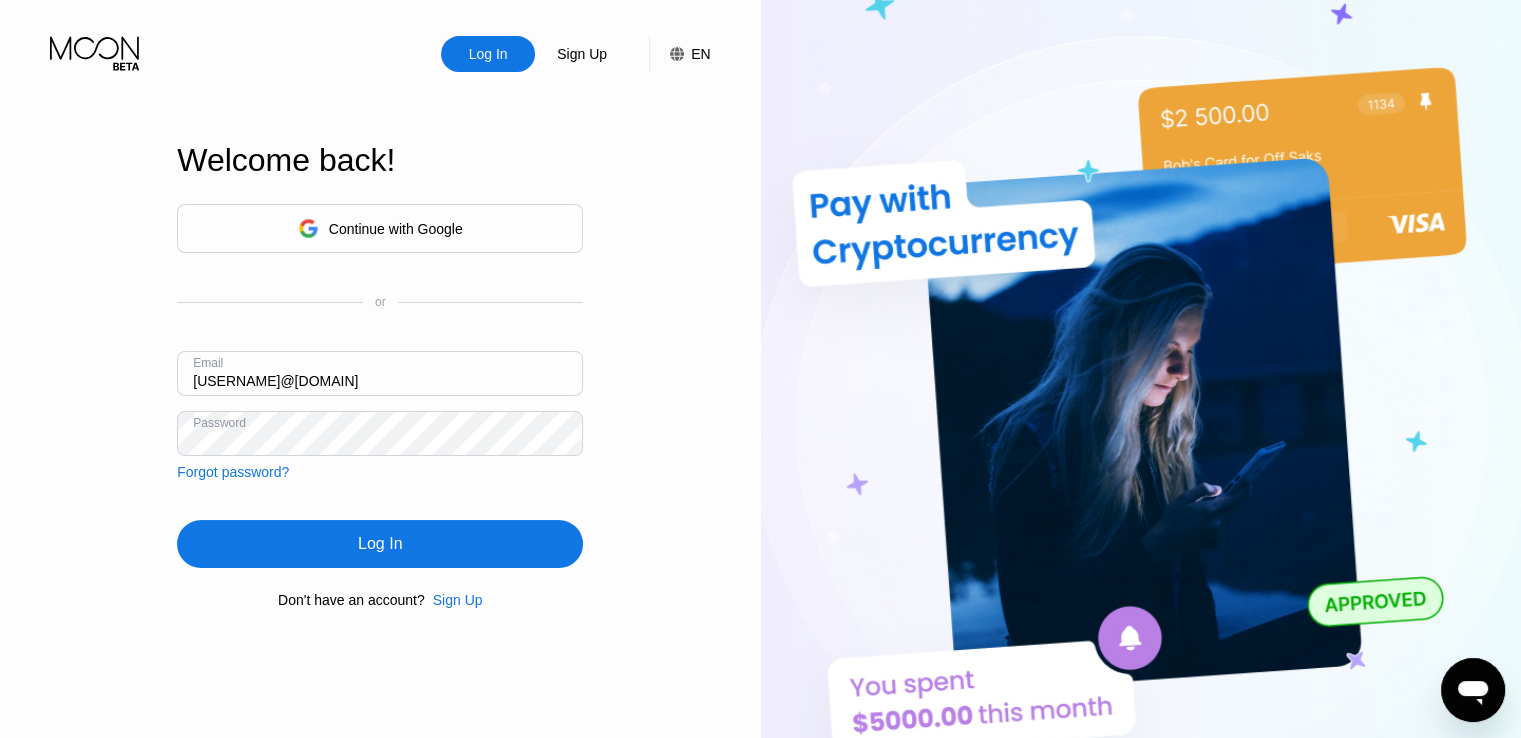 click on "Log In" at bounding box center [380, 544] 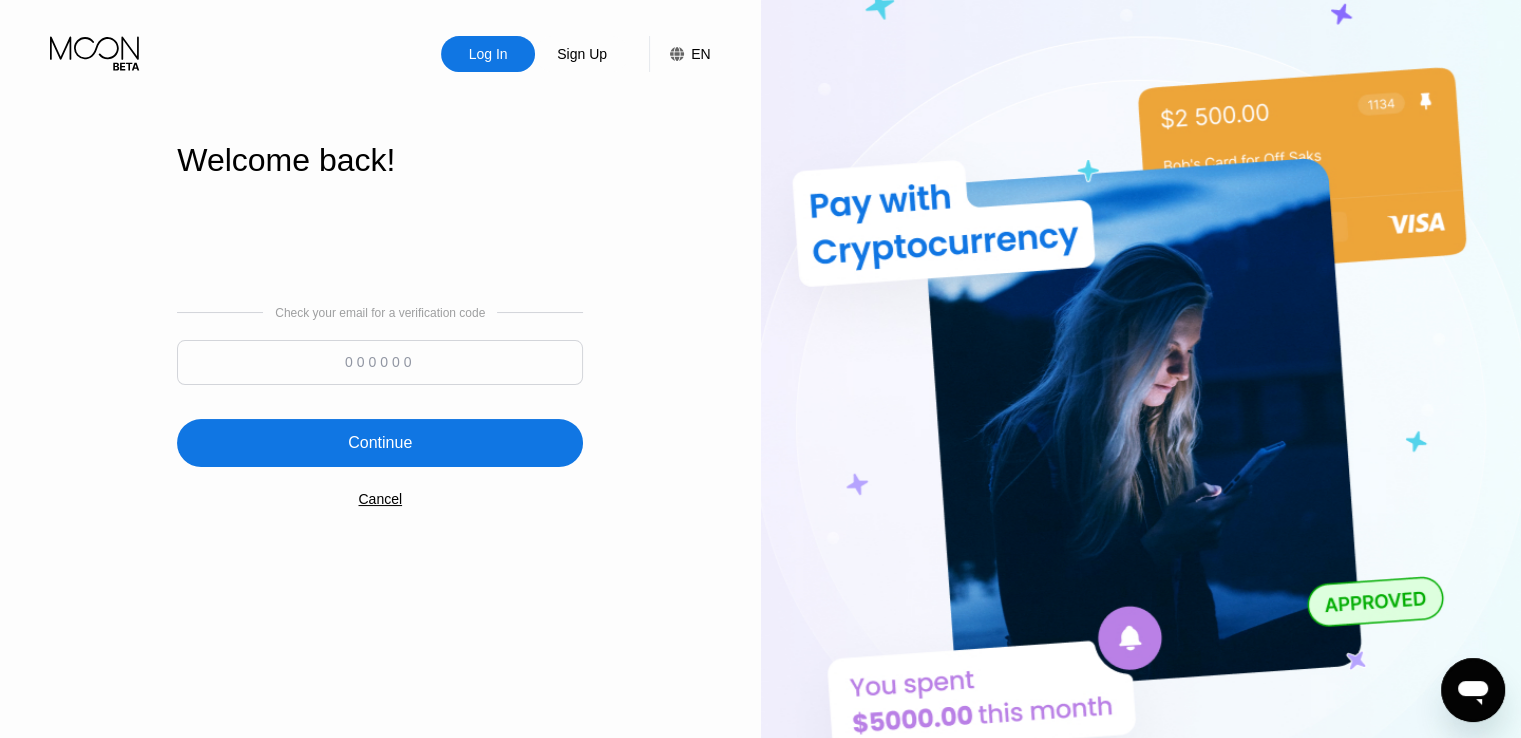 click on "Check your email for a verification code" at bounding box center [380, 350] 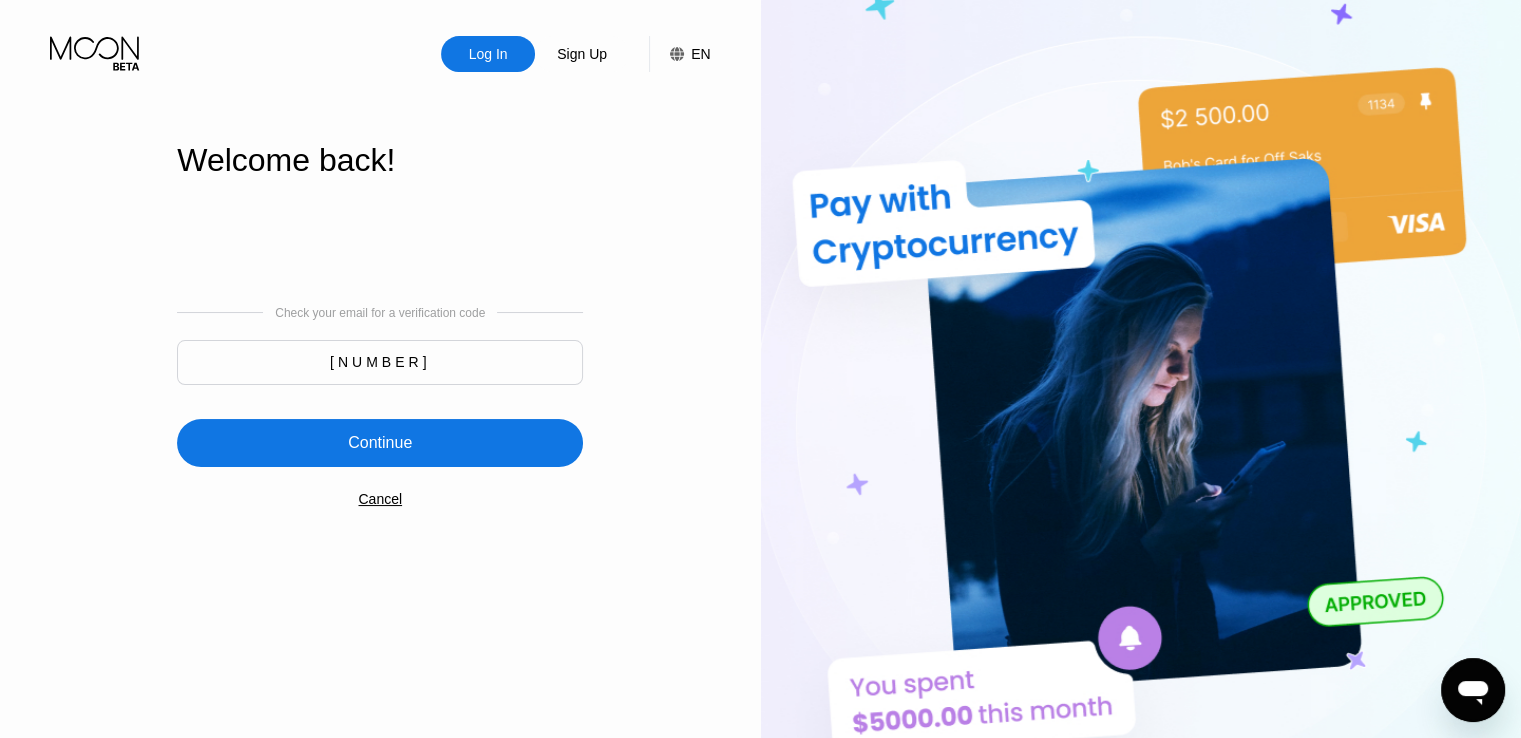type on "359311" 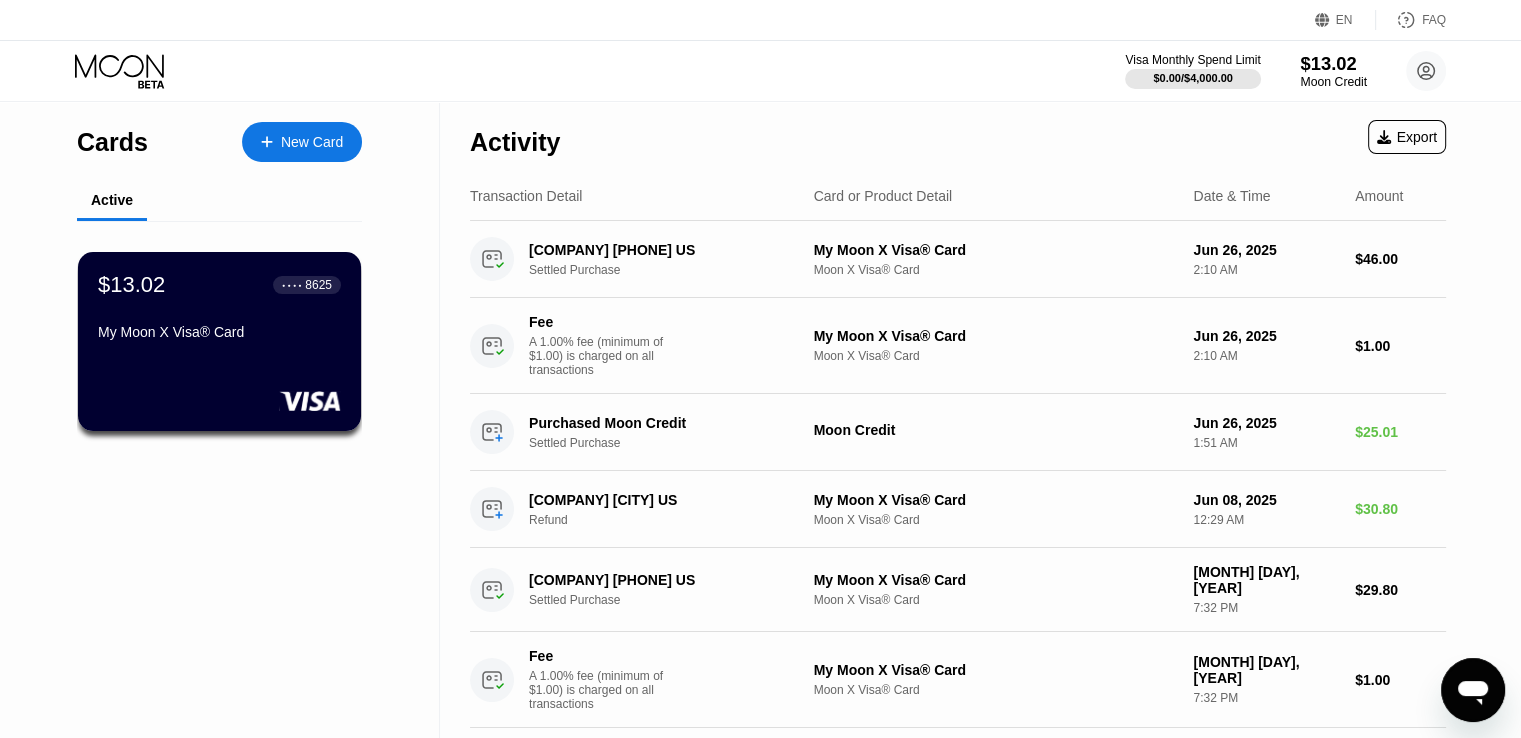 click on "$13.02" at bounding box center [1333, 63] 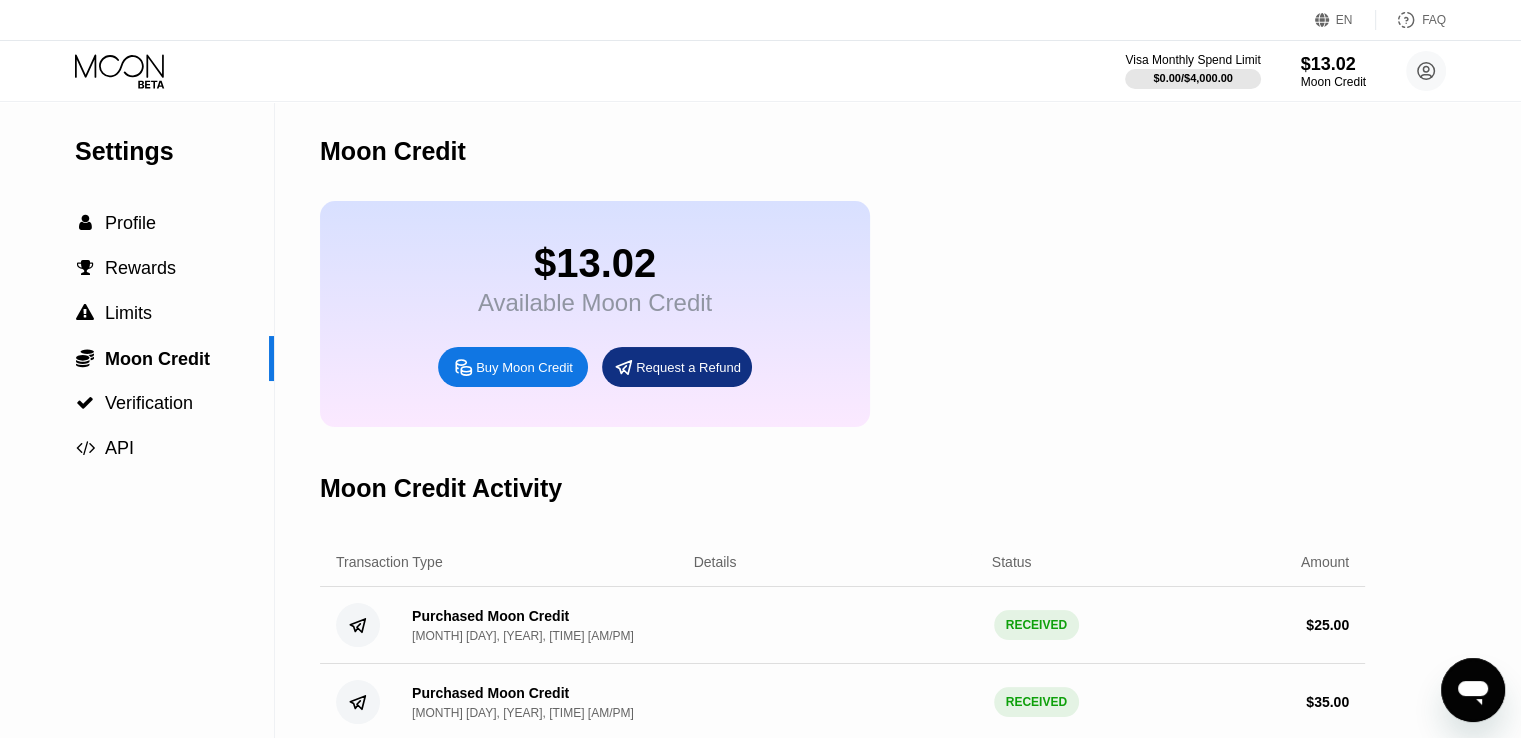 click on "Buy Moon Credit" at bounding box center (513, 367) 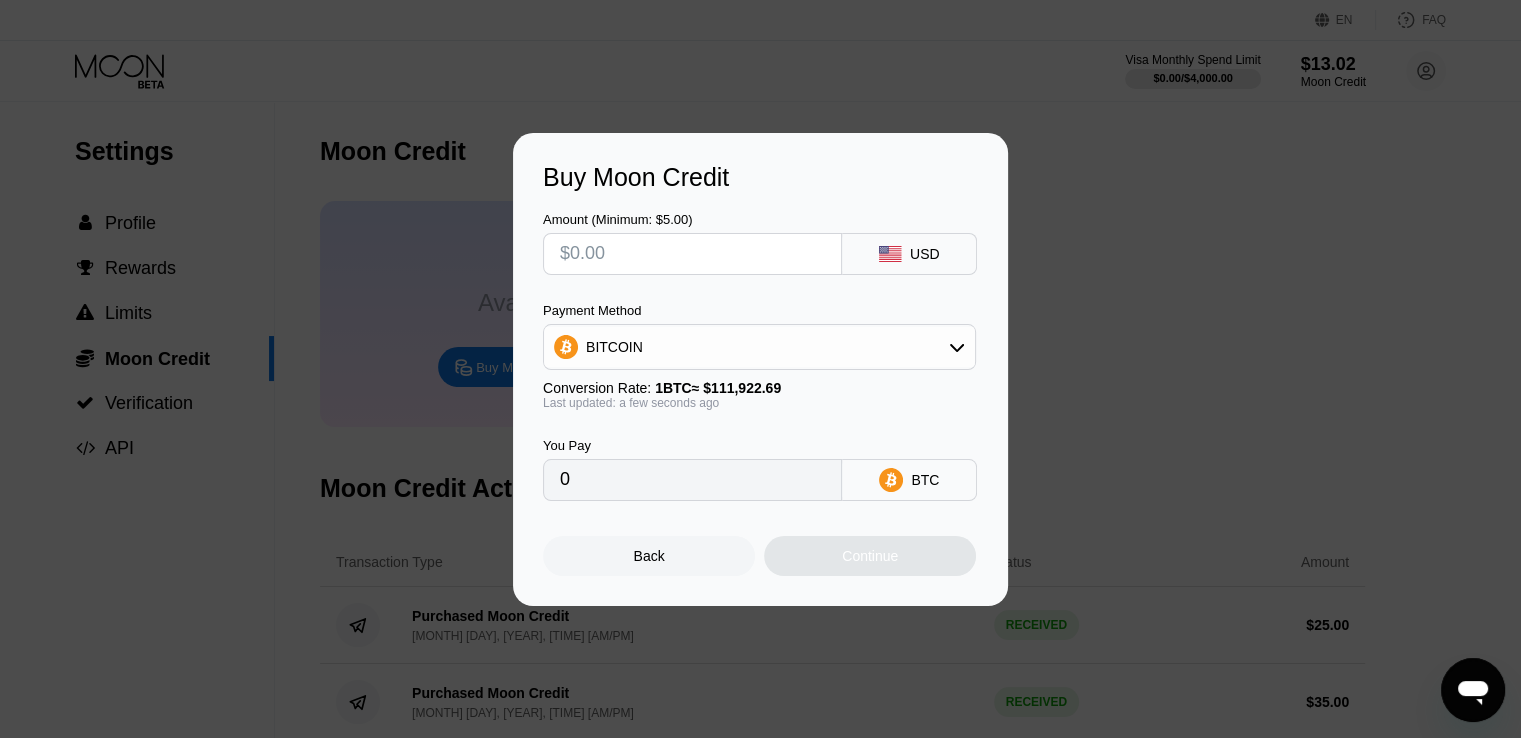 drag, startPoint x: 694, startPoint y: 478, endPoint x: 440, endPoint y: 487, distance: 254.1594 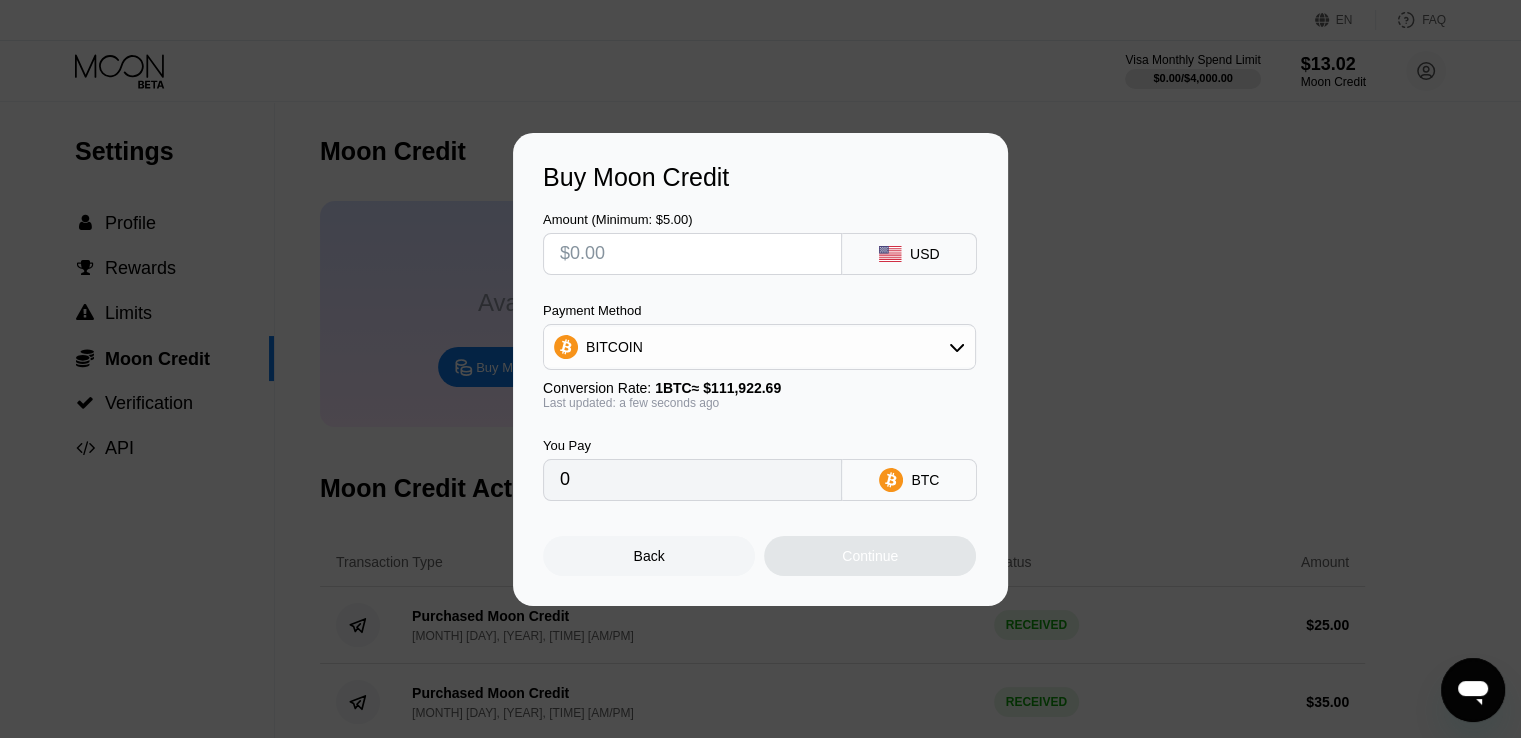 type on "$2" 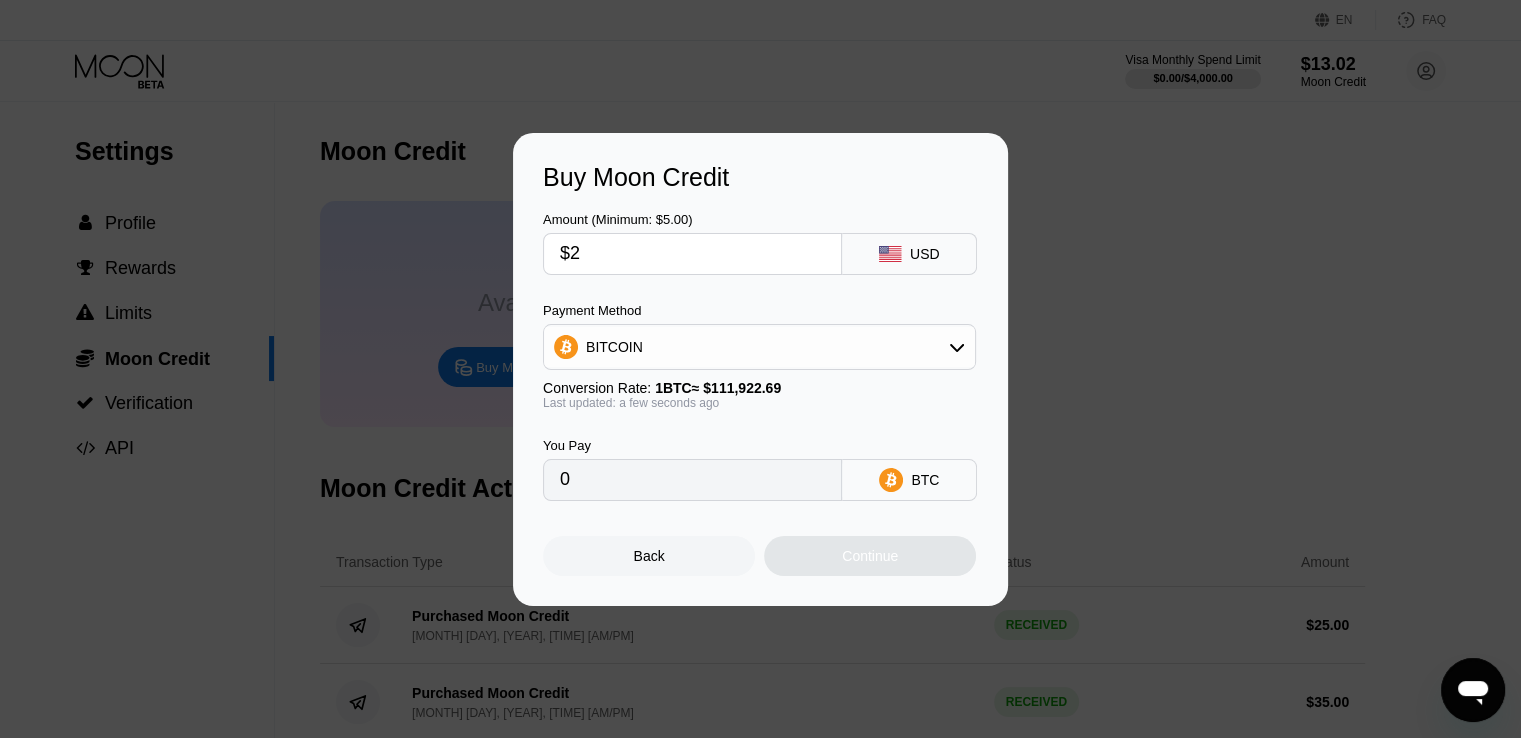type on "0.00001787" 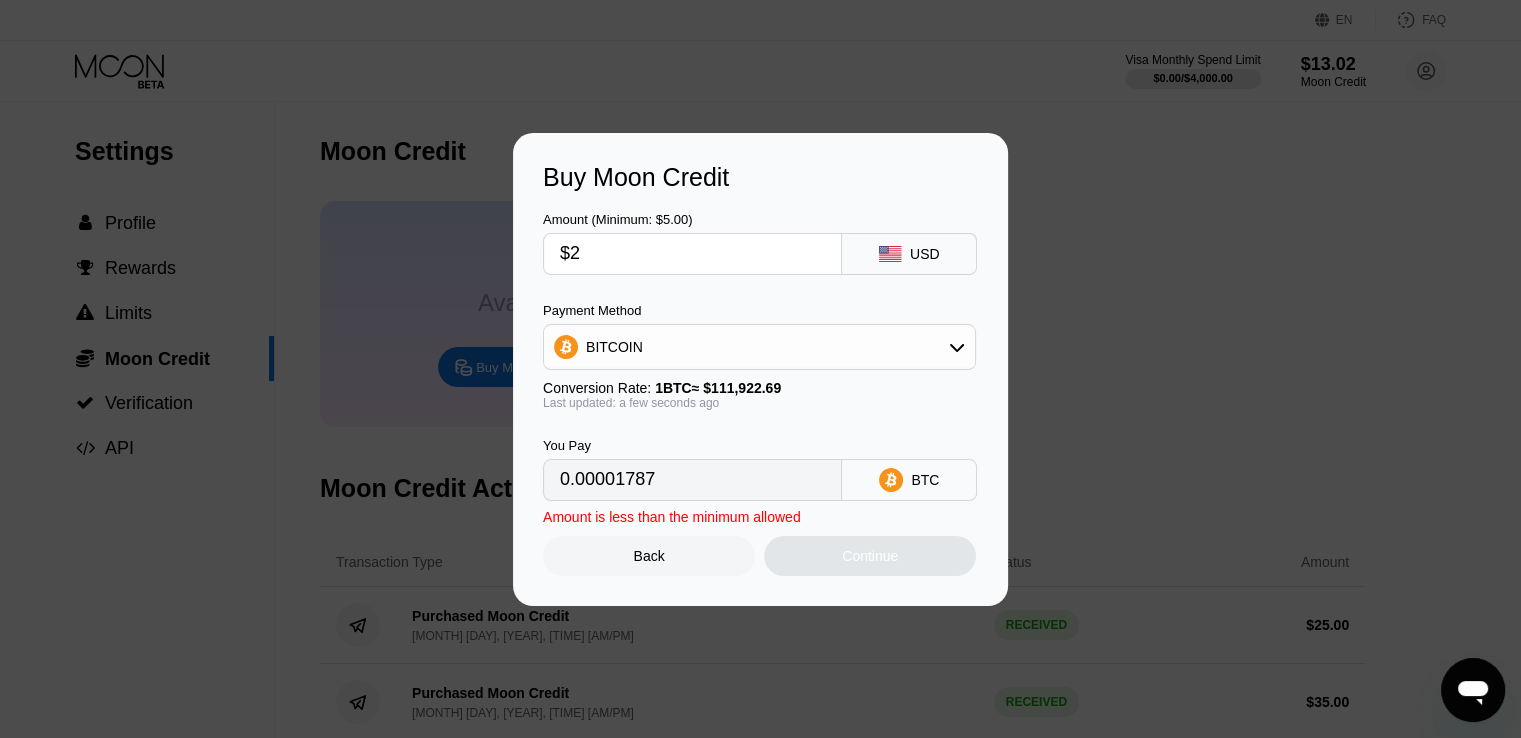 type on "$20" 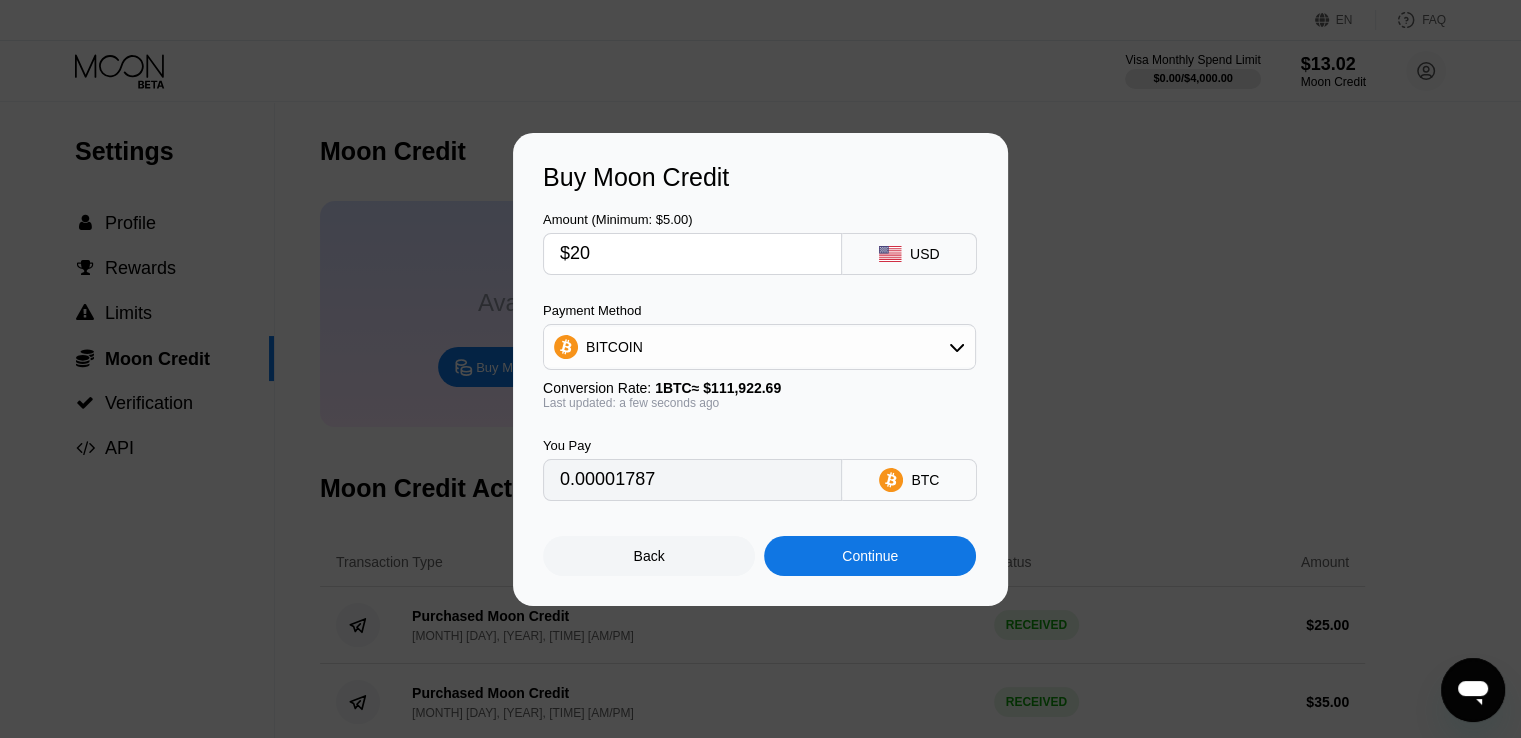 type on "0.00017870" 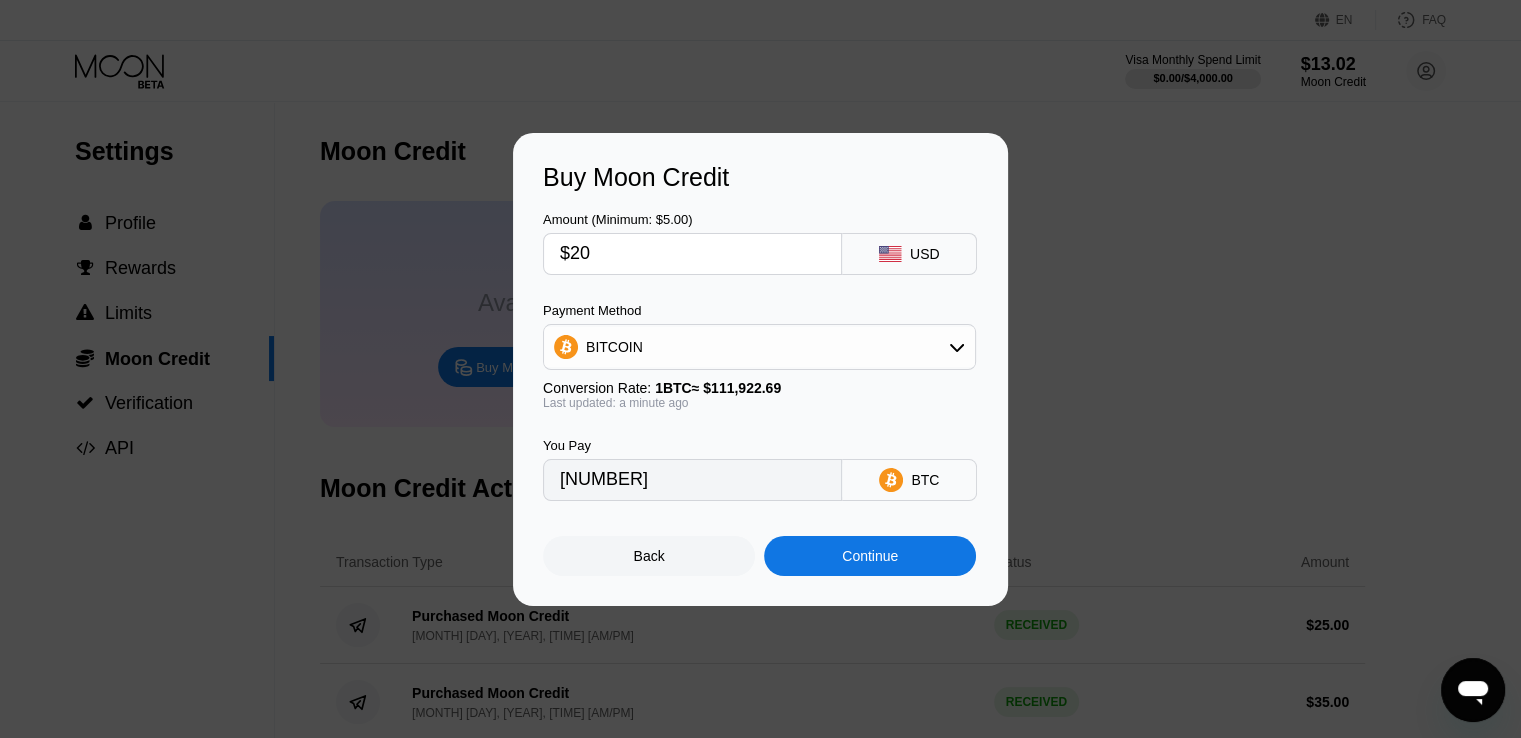 type on "$20" 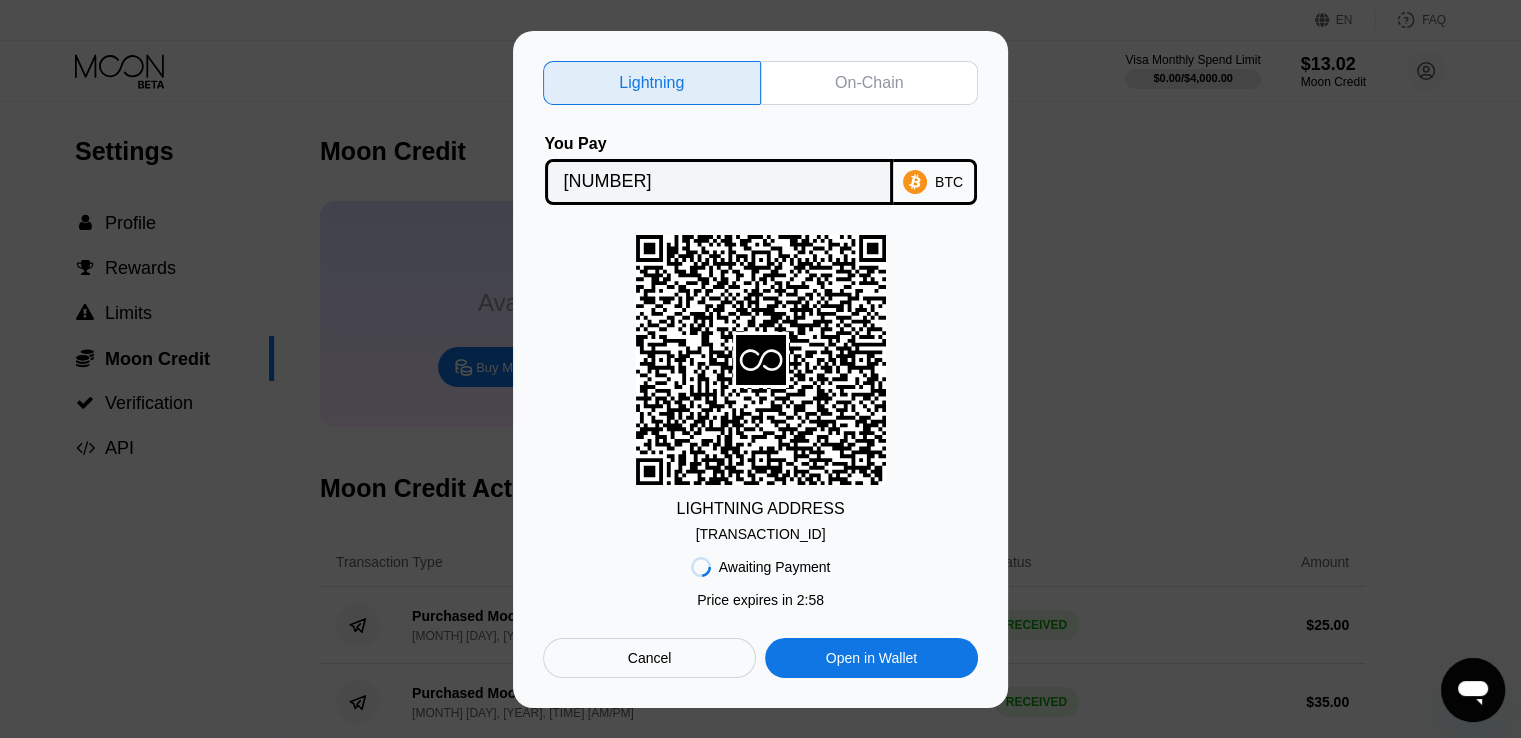 click on "BTC" at bounding box center (935, 182) 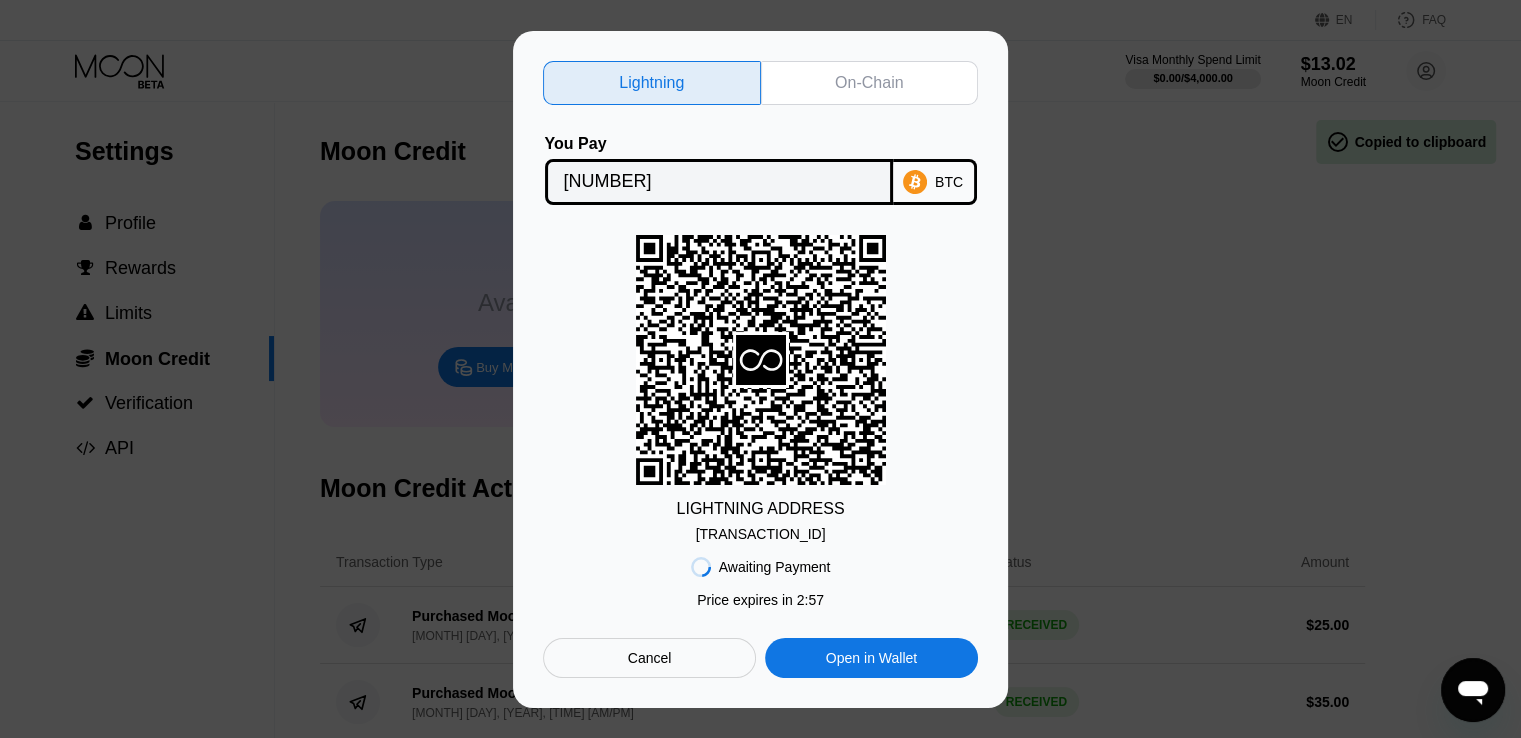 click on "On-Chain" at bounding box center (869, 83) 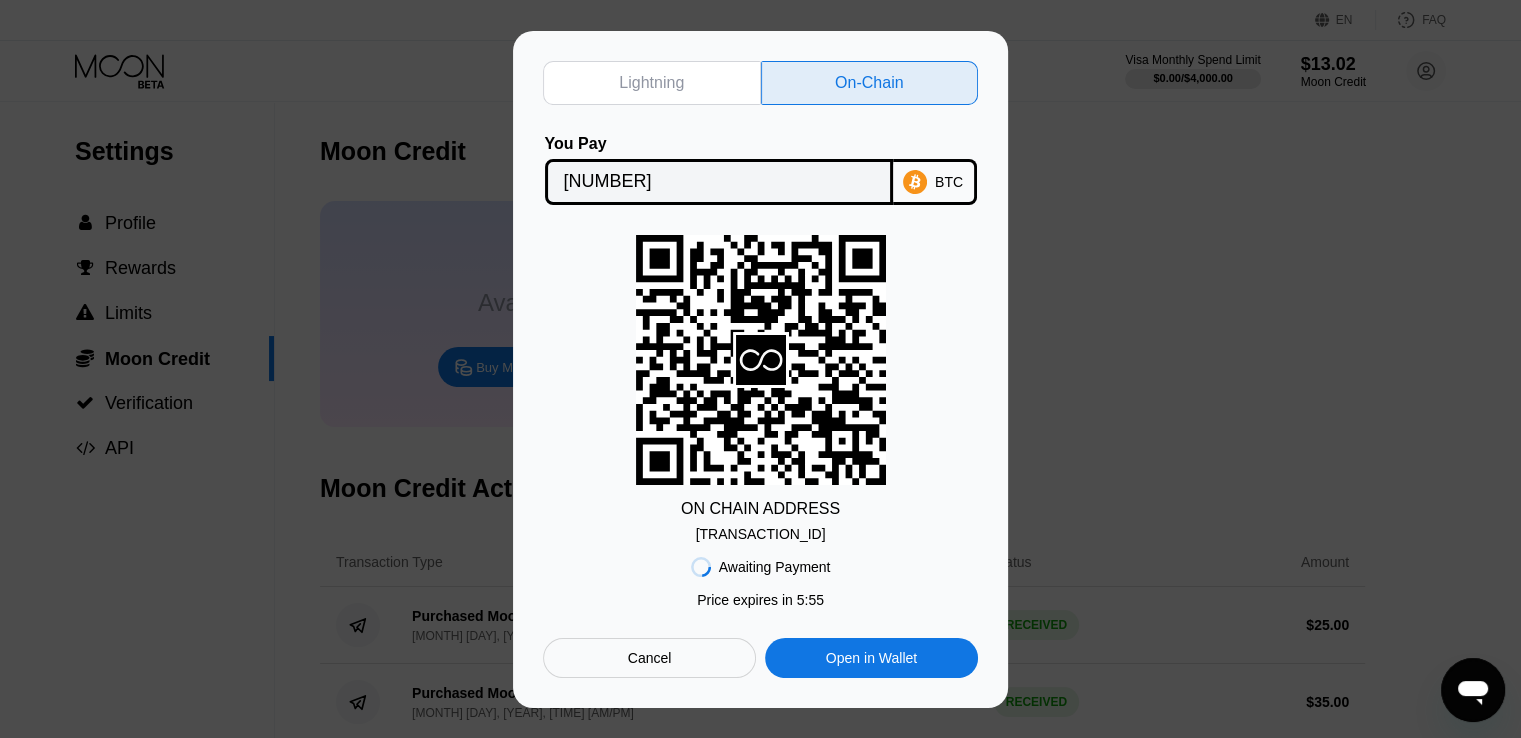 click on "bc1qc7wv08m4wel...8dq64f82h4u9h26" at bounding box center (761, 530) 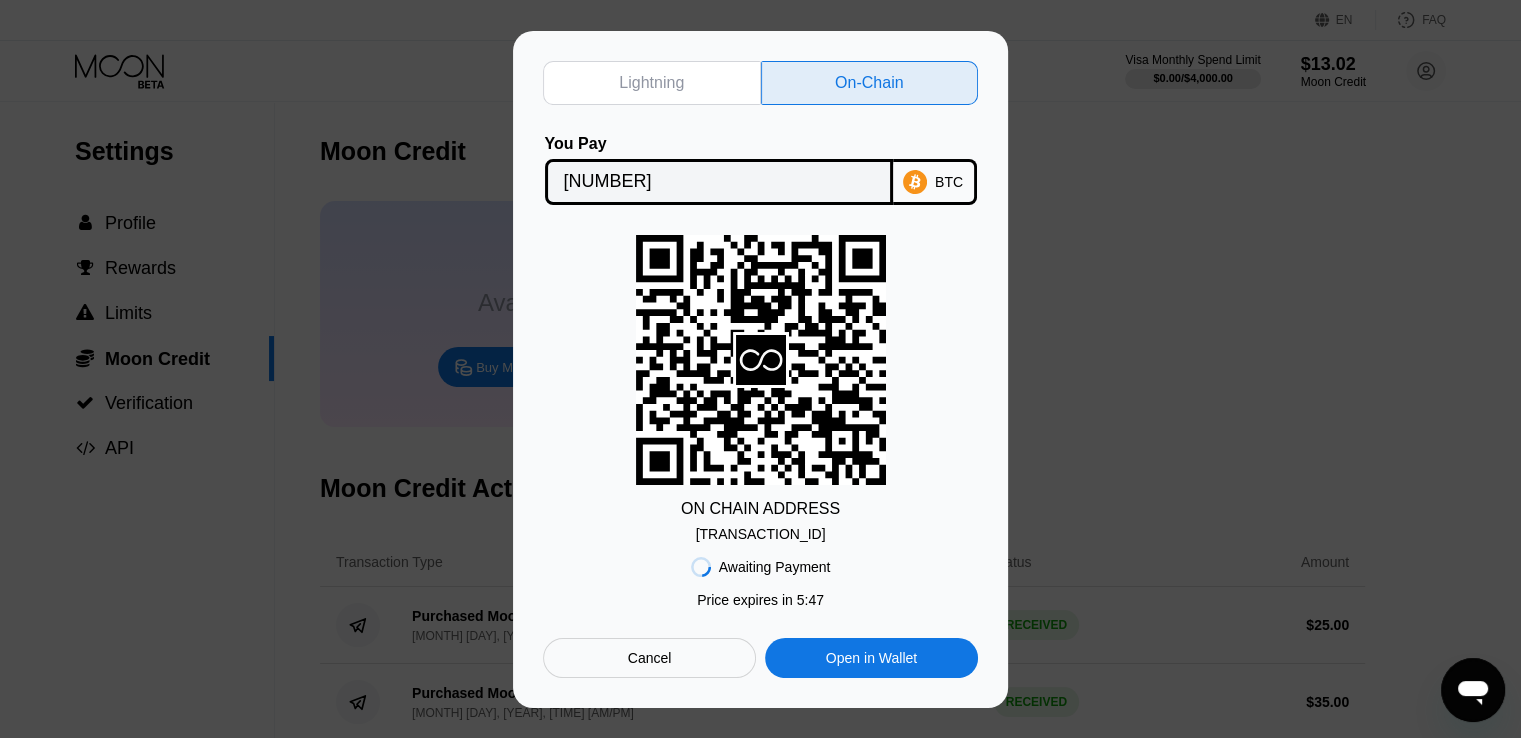 click on "BTC" at bounding box center [935, 182] 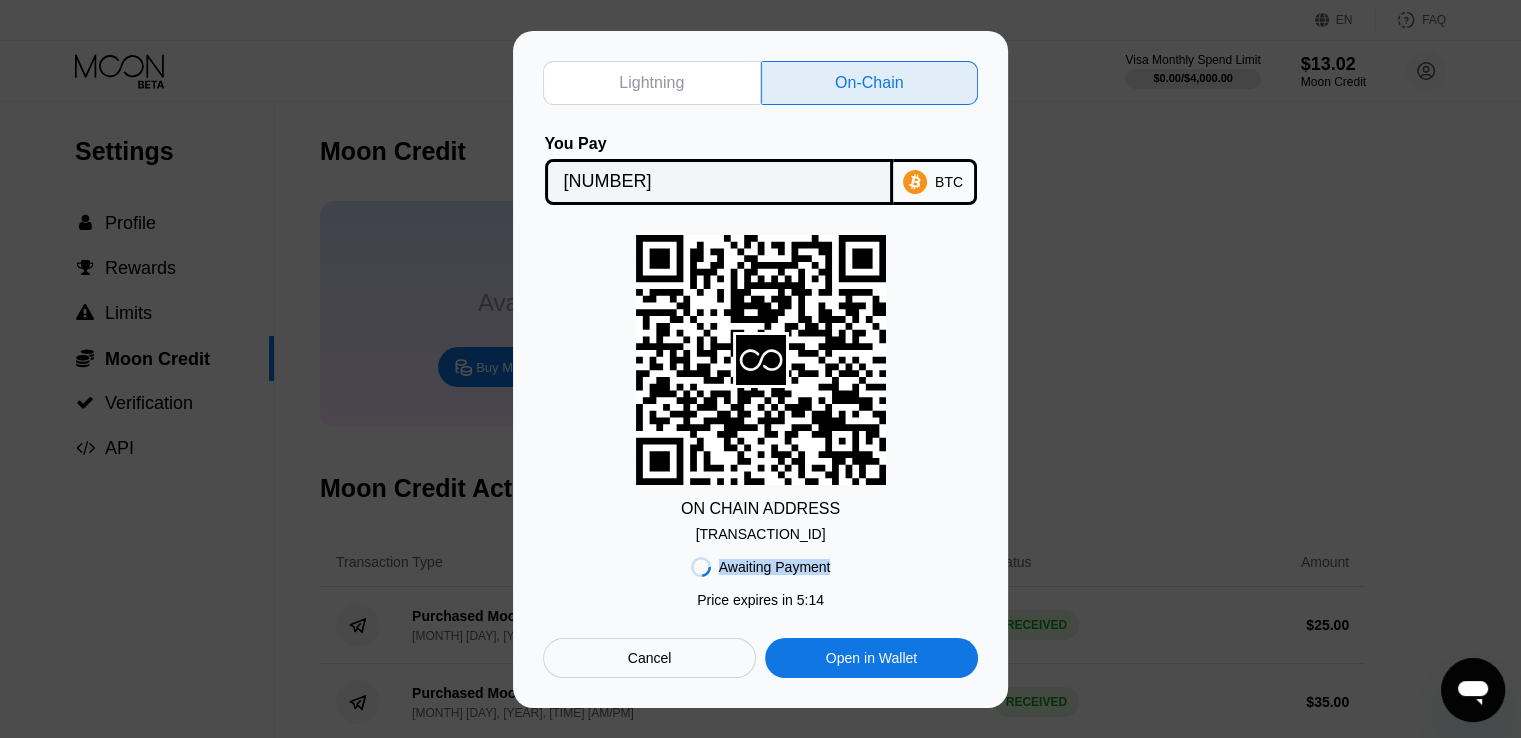 drag, startPoint x: 780, startPoint y: 588, endPoint x: 716, endPoint y: 574, distance: 65.51336 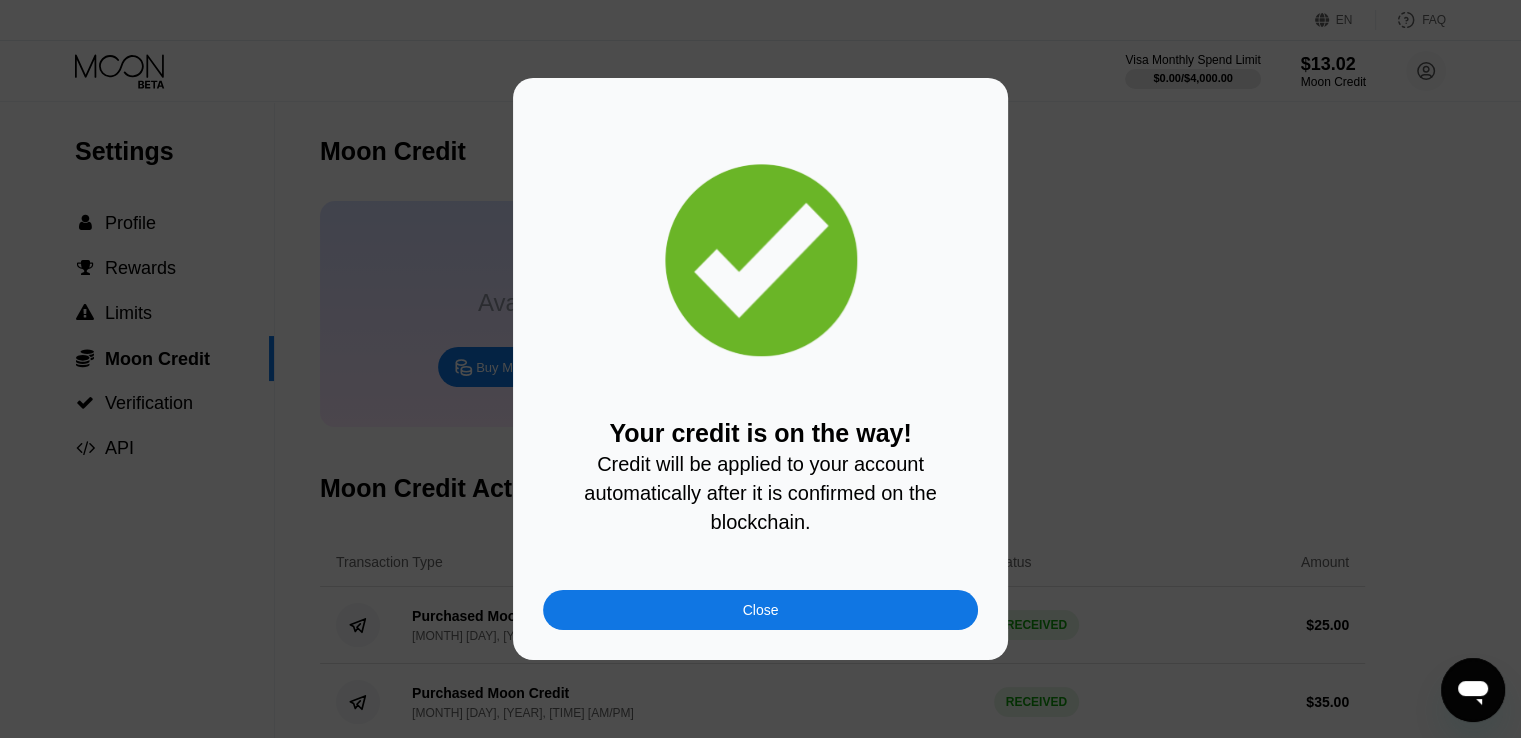 click on "Close" at bounding box center (760, 610) 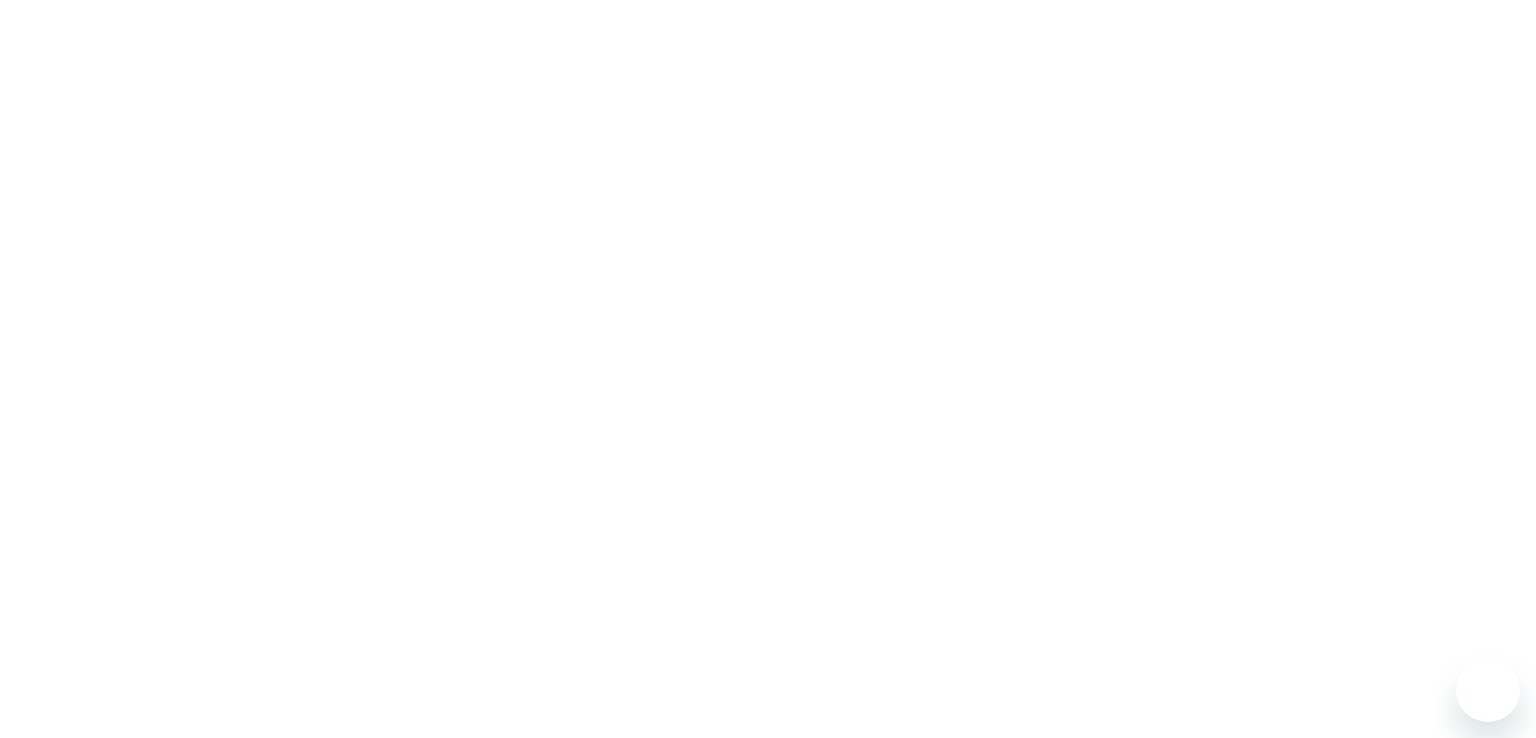 scroll, scrollTop: 0, scrollLeft: 0, axis: both 